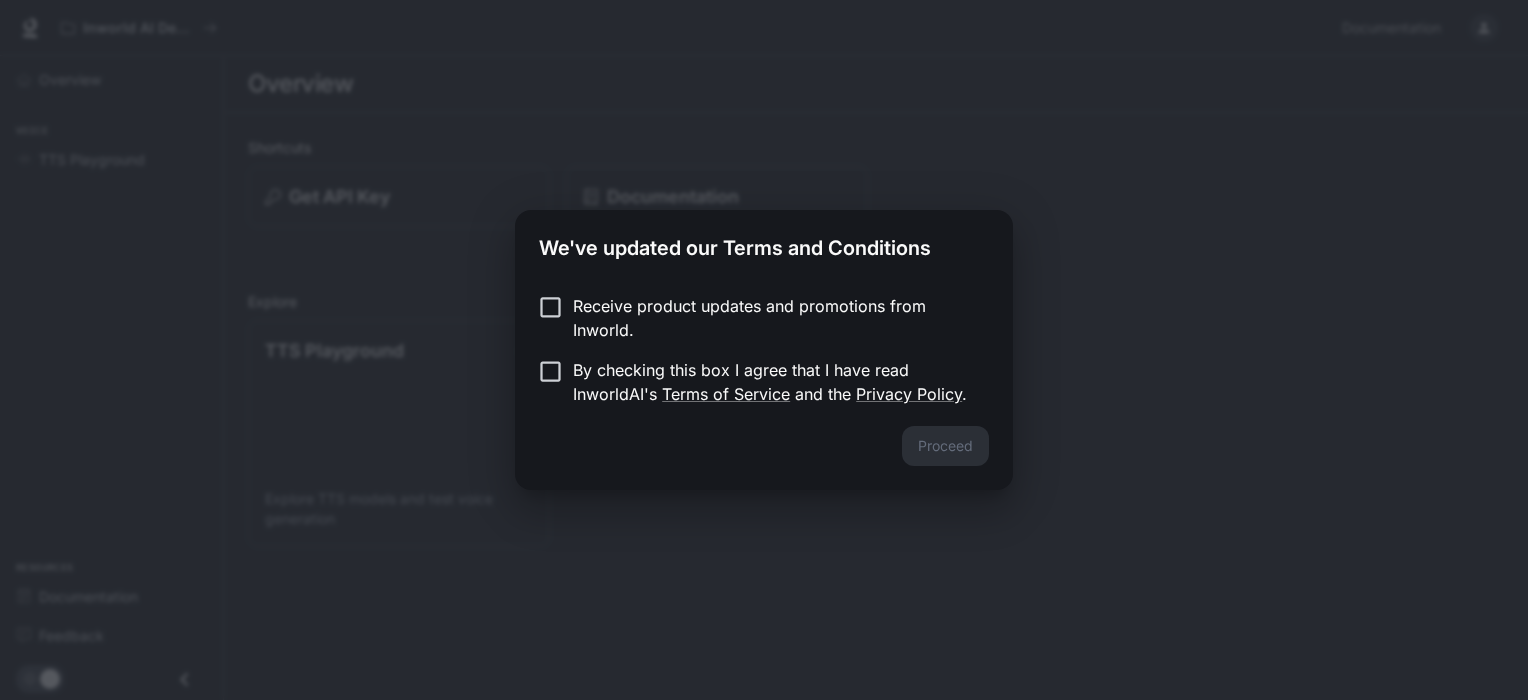 scroll, scrollTop: 0, scrollLeft: 0, axis: both 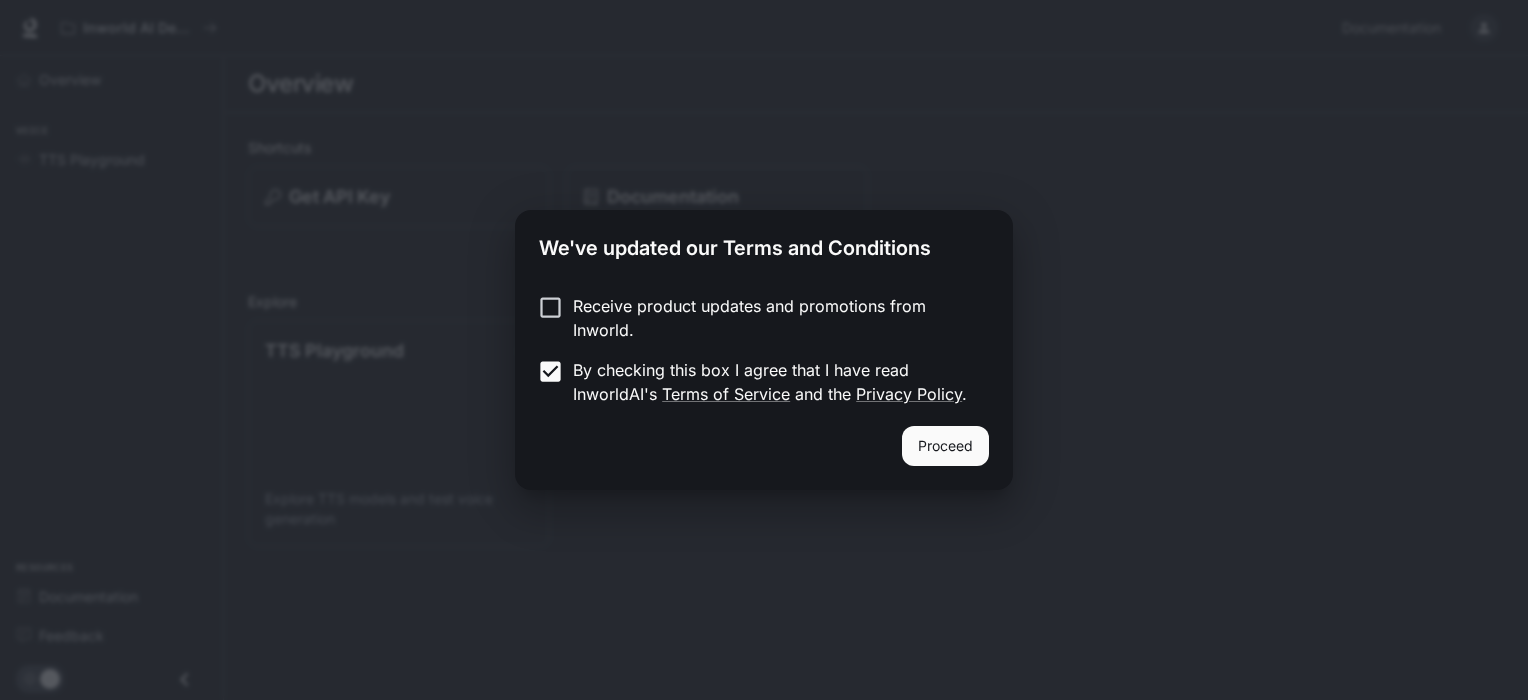 click on "Proceed" at bounding box center [945, 446] 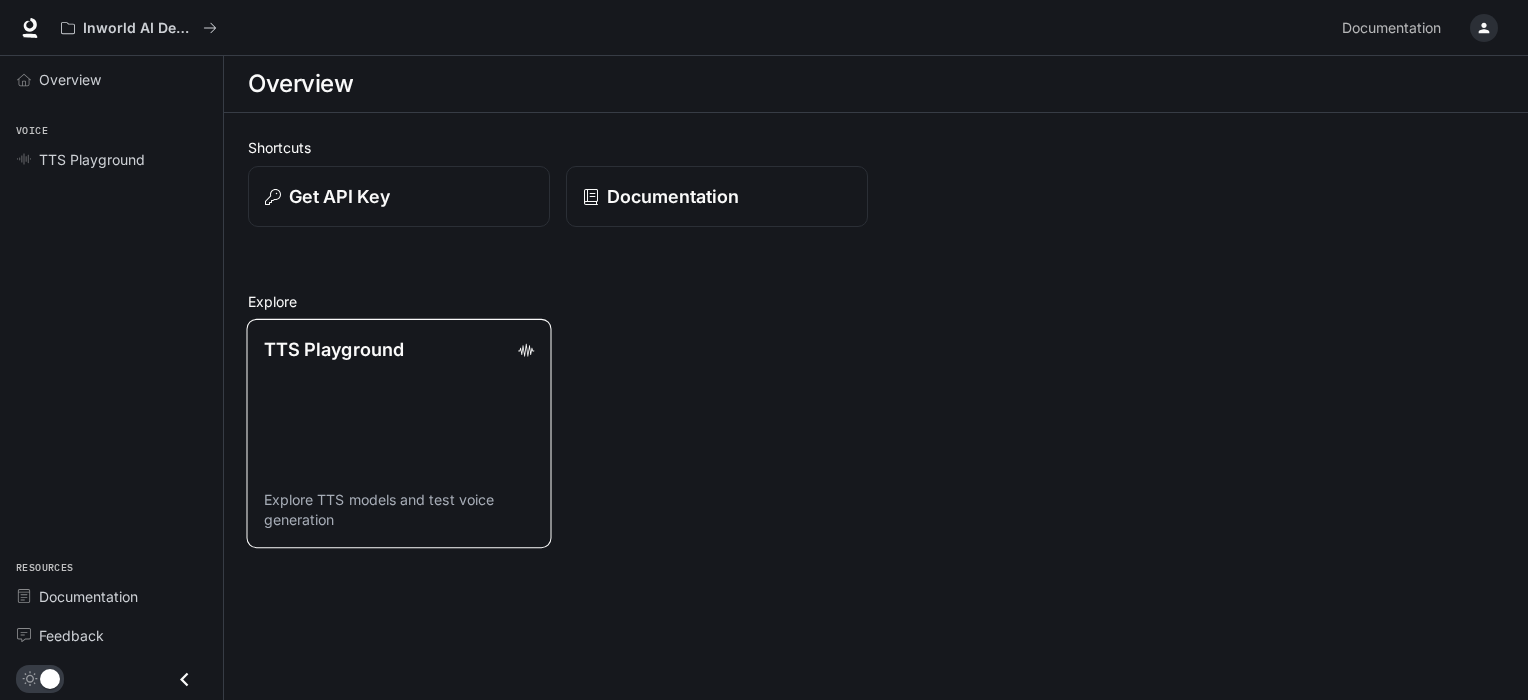 click on "TTS Playground Explore TTS models and test voice generation" at bounding box center (398, 433) 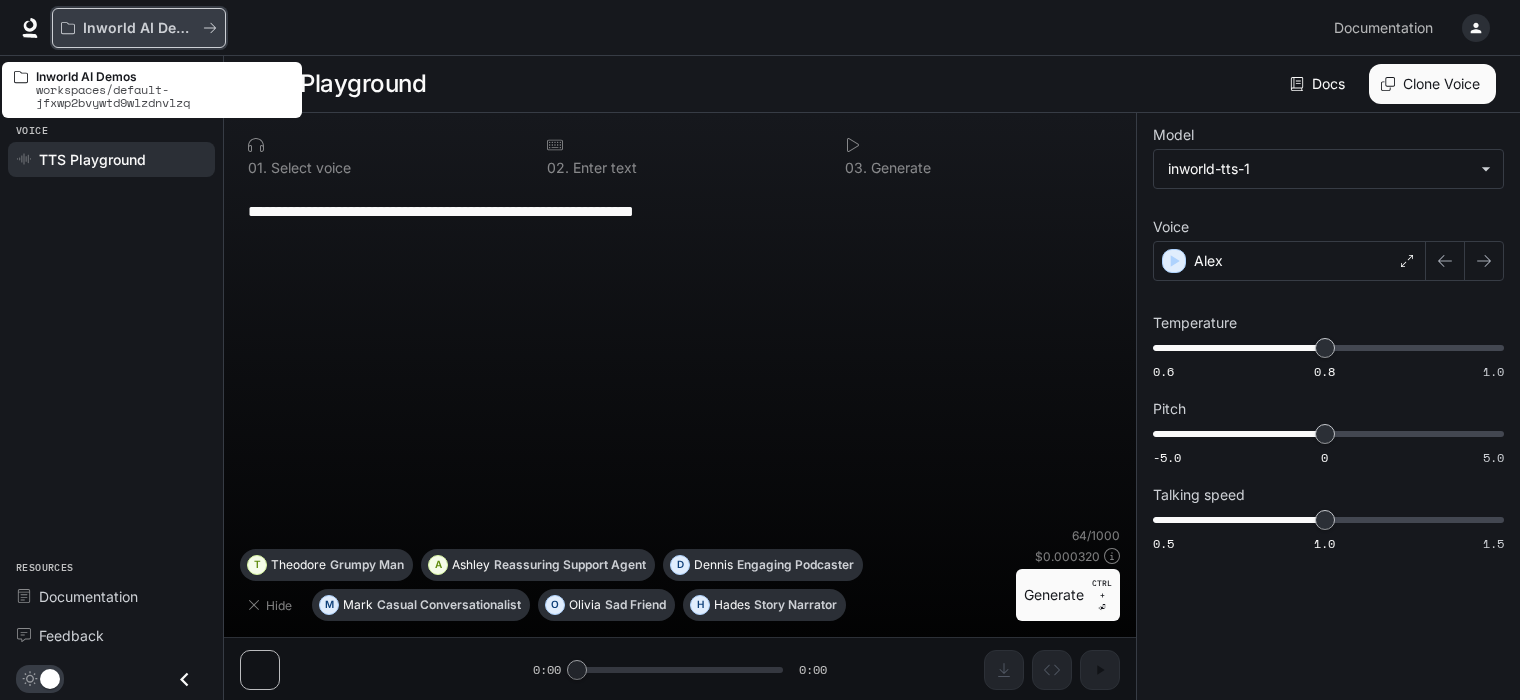 click on "Inworld AI Demos" at bounding box center (139, 28) 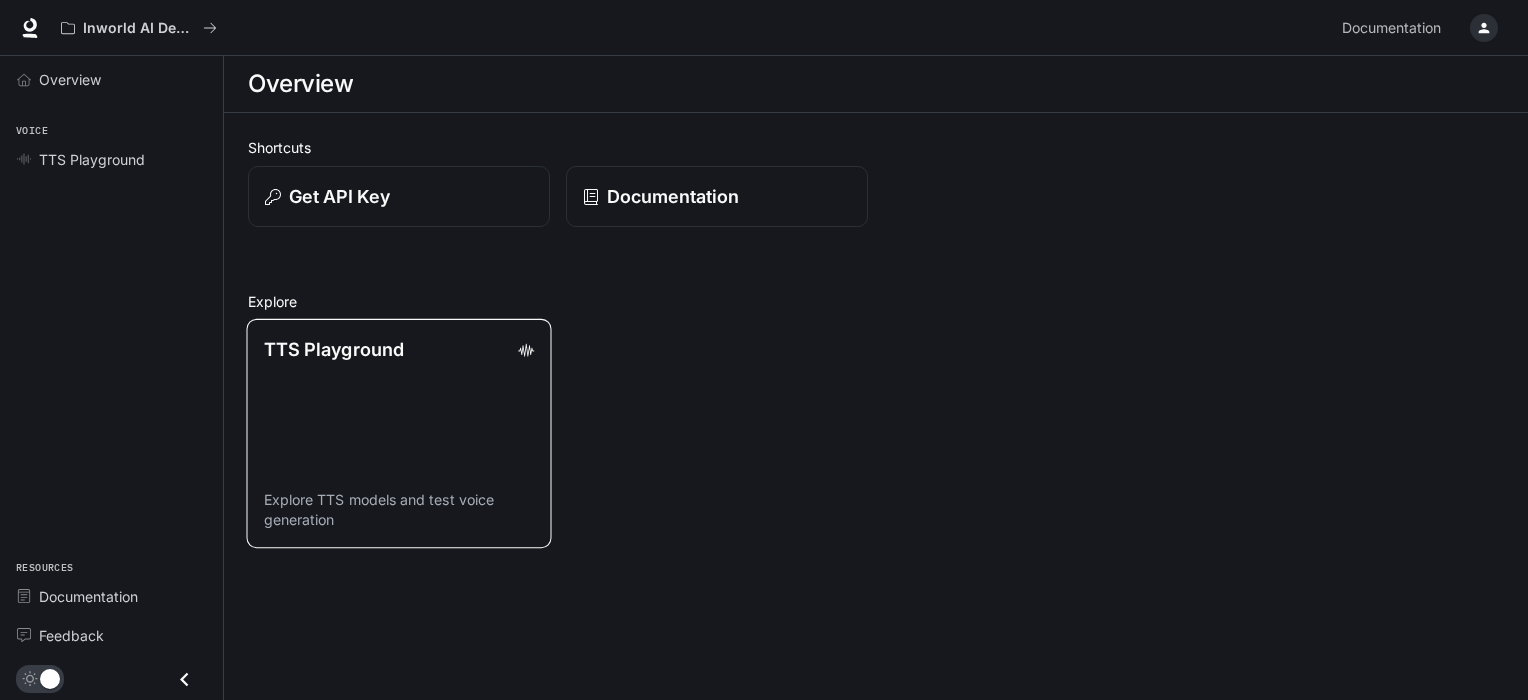 click on "TTS Playground Explore TTS models and test voice generation" at bounding box center (398, 433) 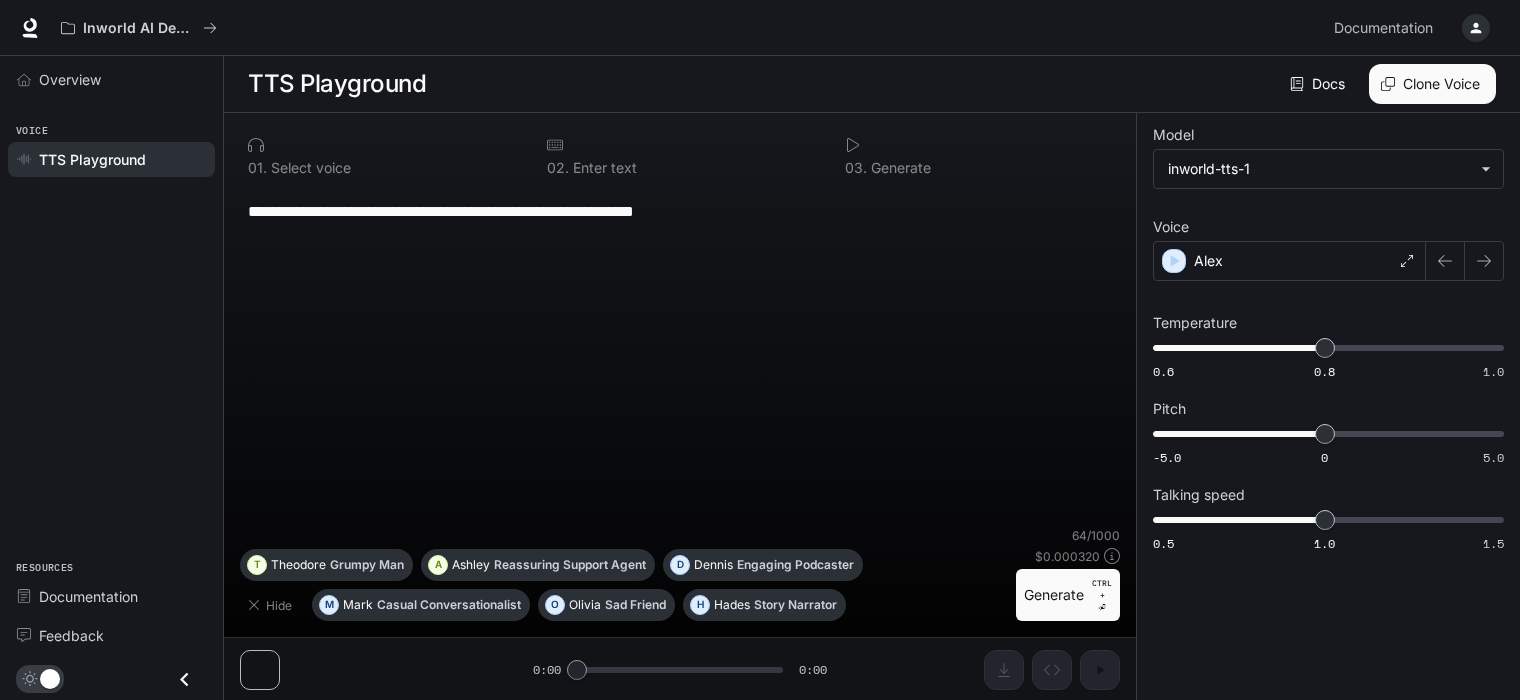 scroll, scrollTop: 0, scrollLeft: 0, axis: both 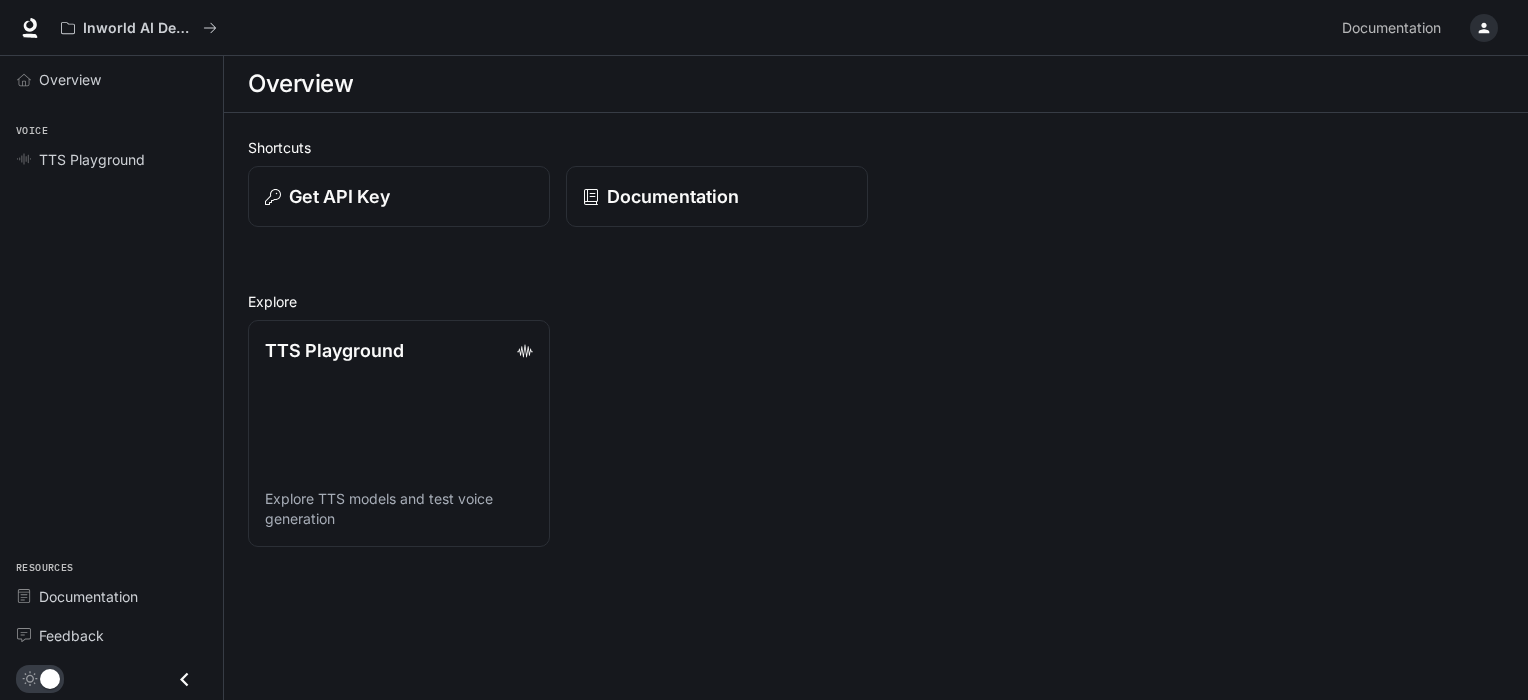 click on "TTS Playground Explore TTS models and test voice generation" at bounding box center [868, 188] 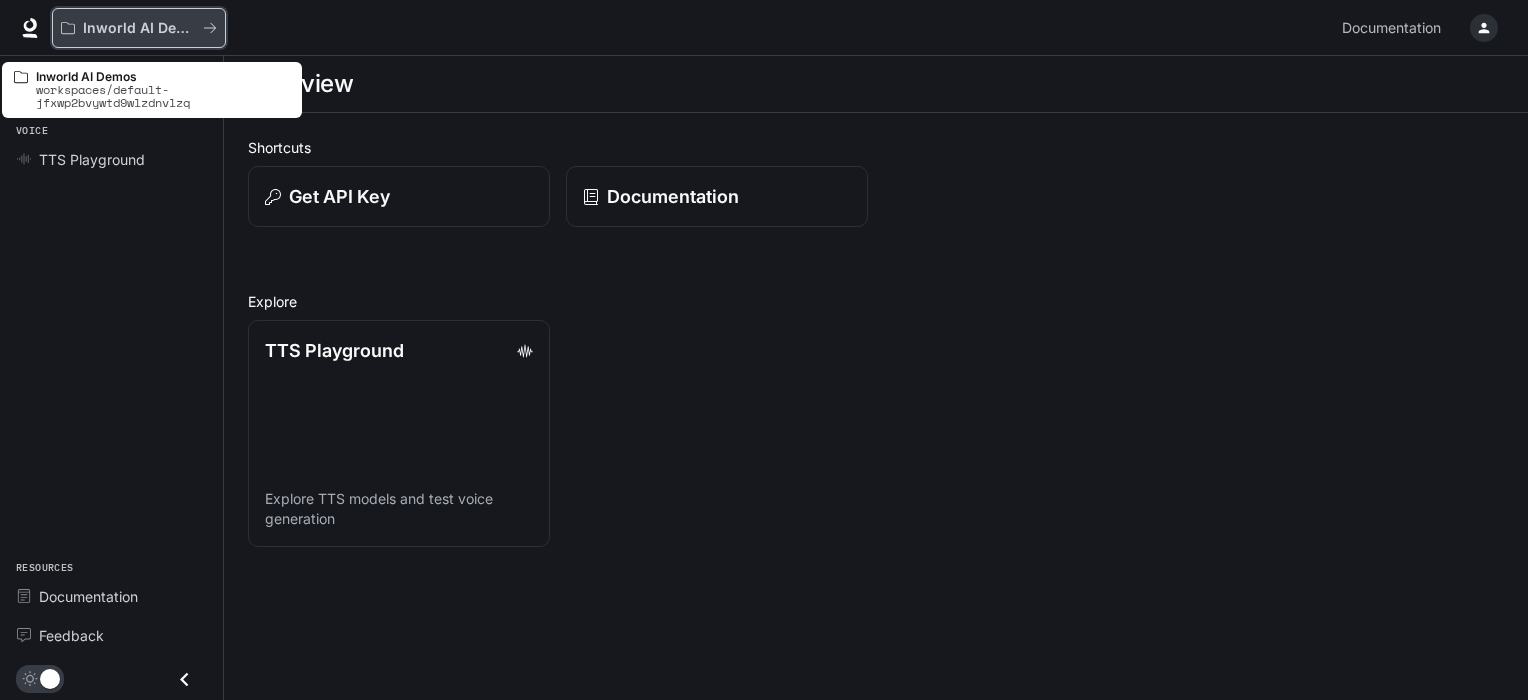 click on "Inworld AI Demos" at bounding box center (139, 28) 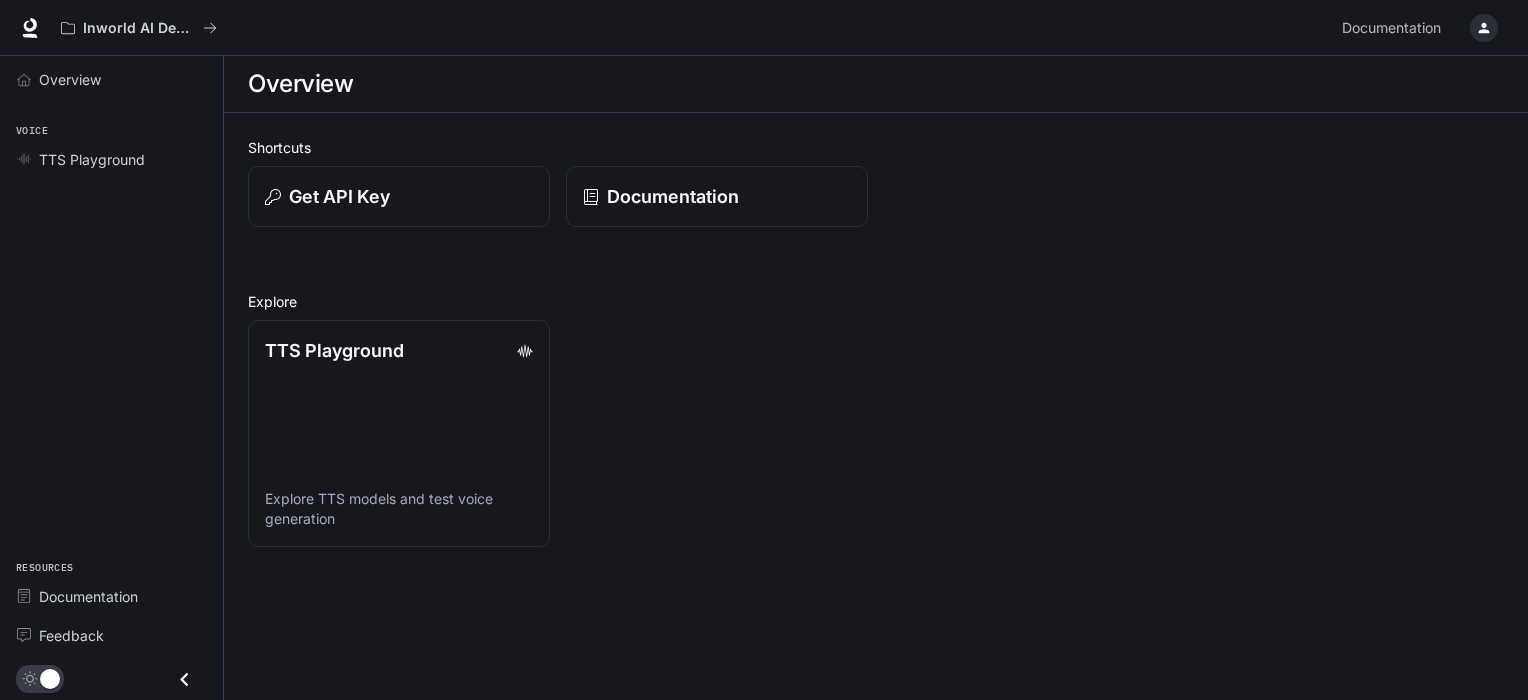 click on "TTS Playground Explore TTS models and test voice generation" at bounding box center (868, 188) 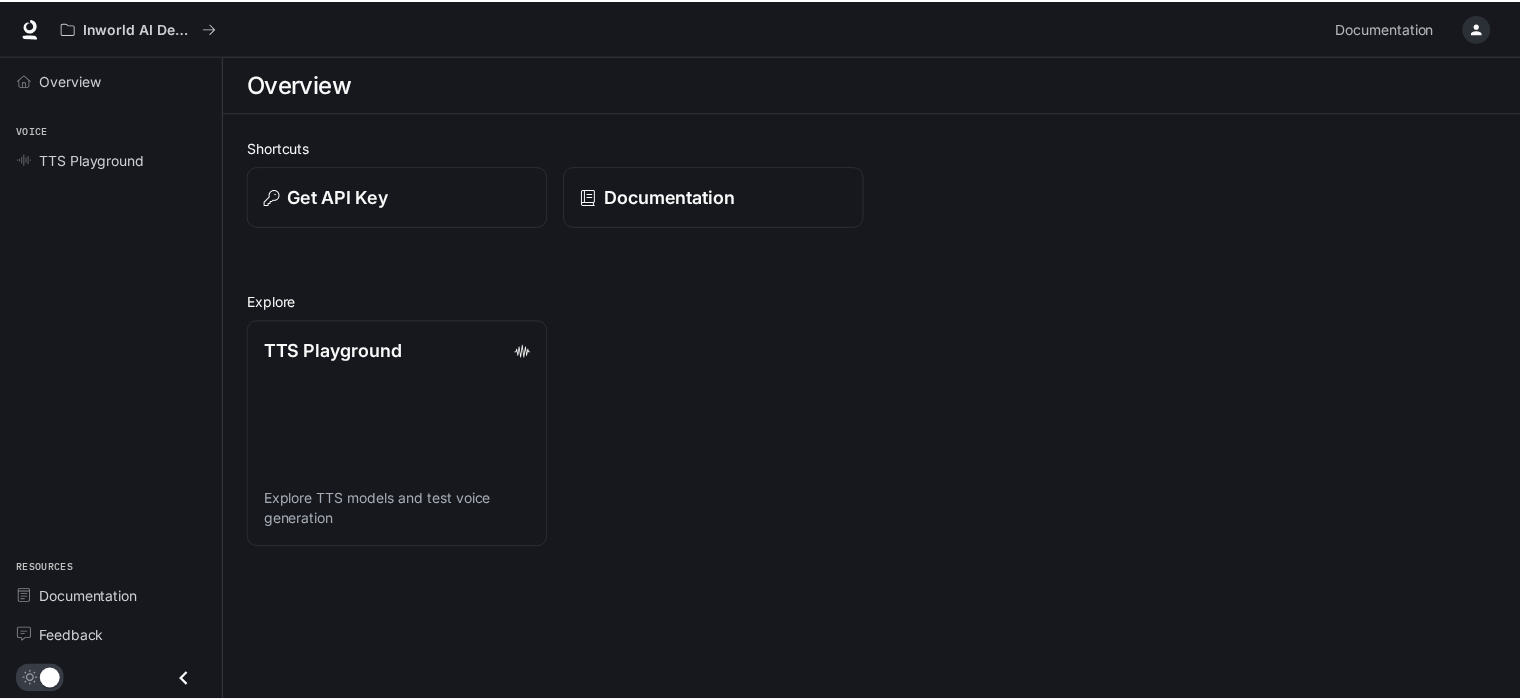 scroll, scrollTop: 0, scrollLeft: 0, axis: both 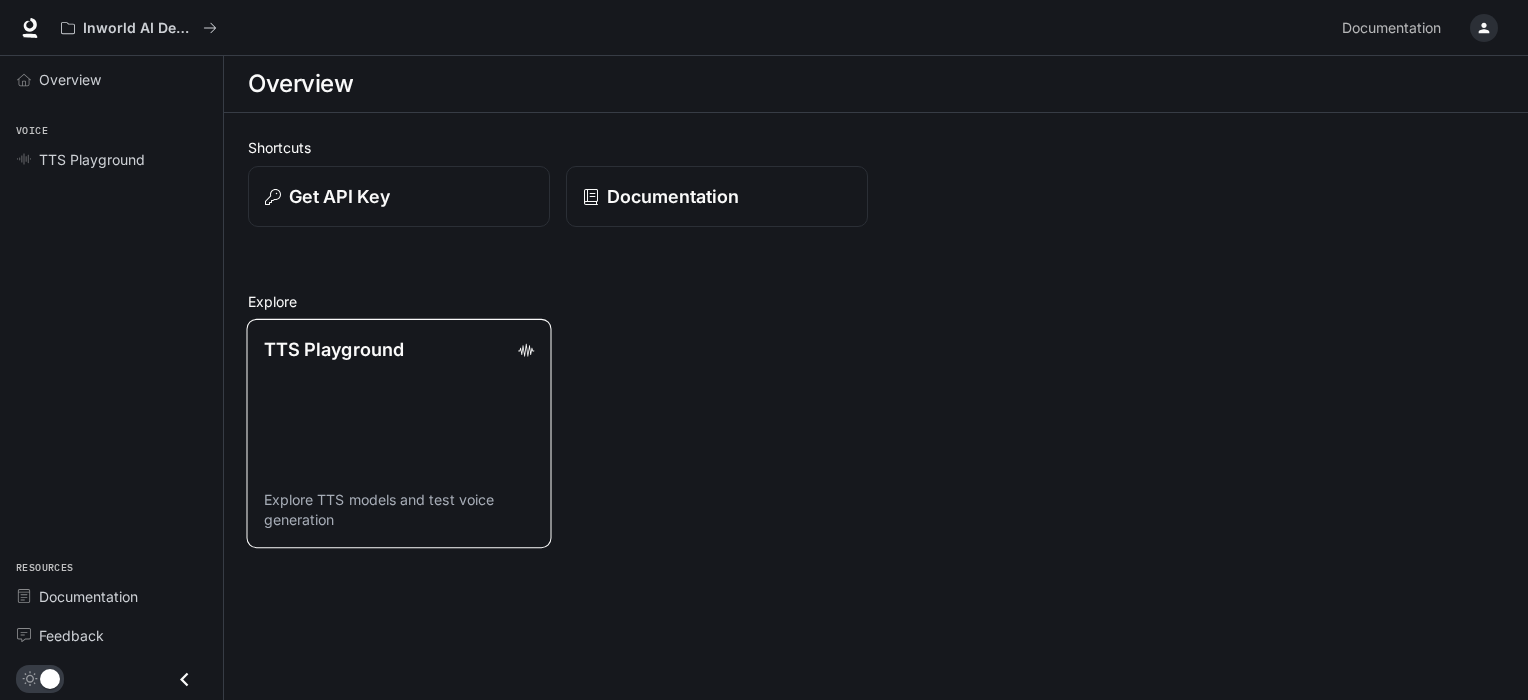 click at bounding box center (526, 350) 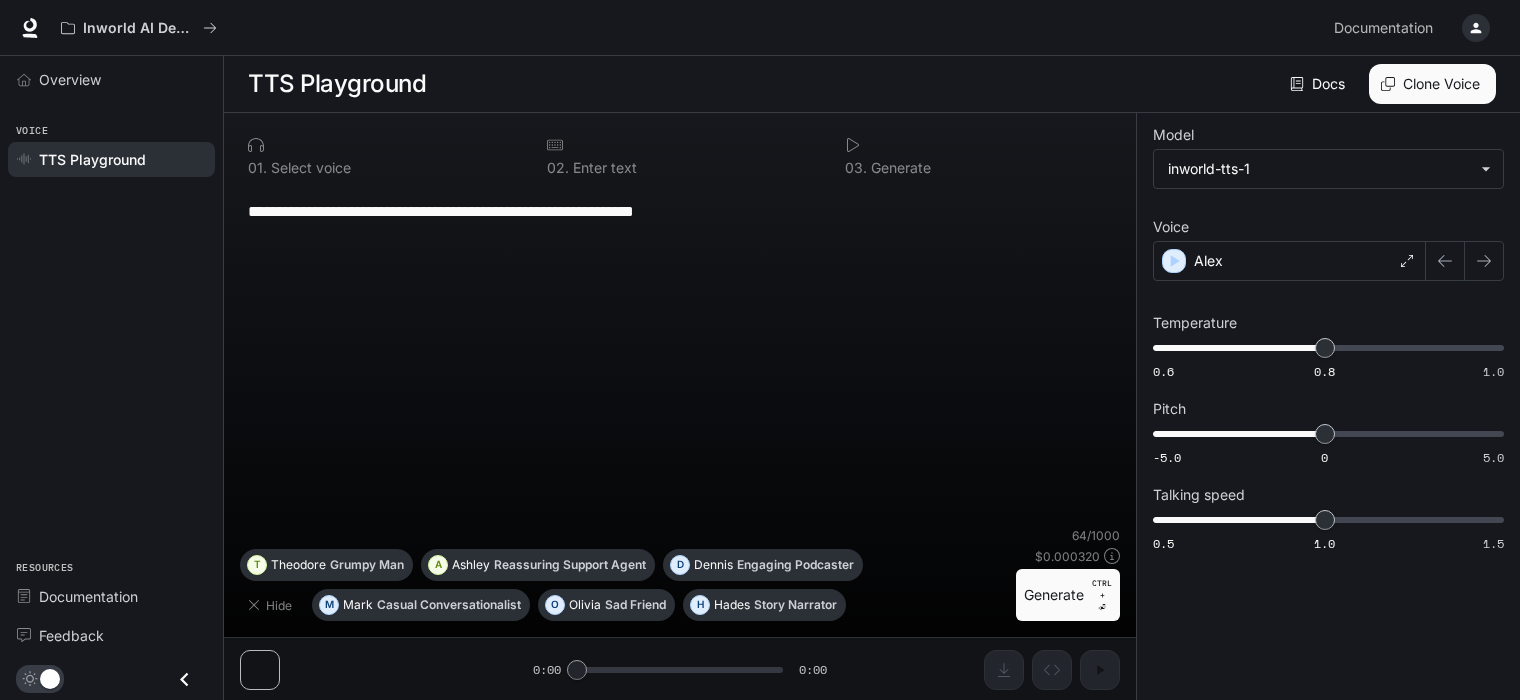 scroll, scrollTop: 0, scrollLeft: 0, axis: both 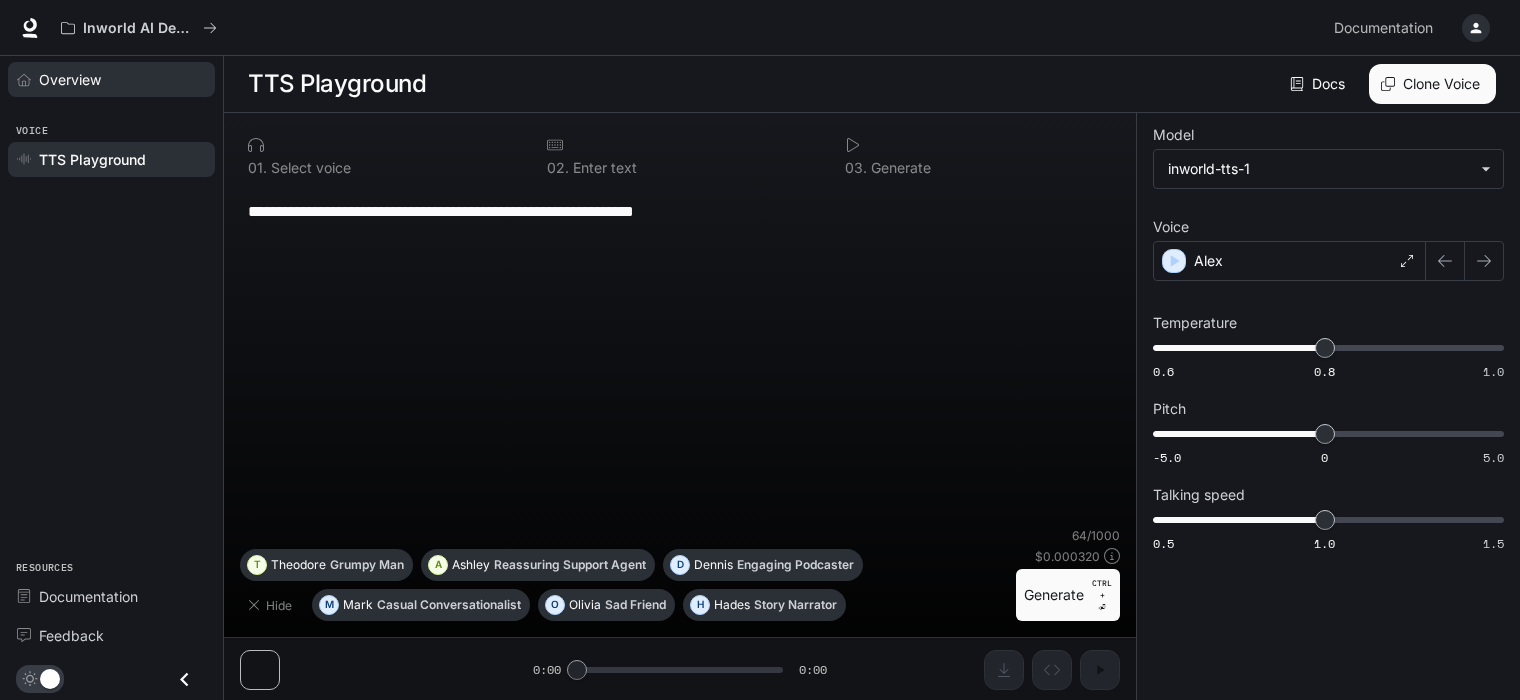 click on "Overview" at bounding box center (70, 79) 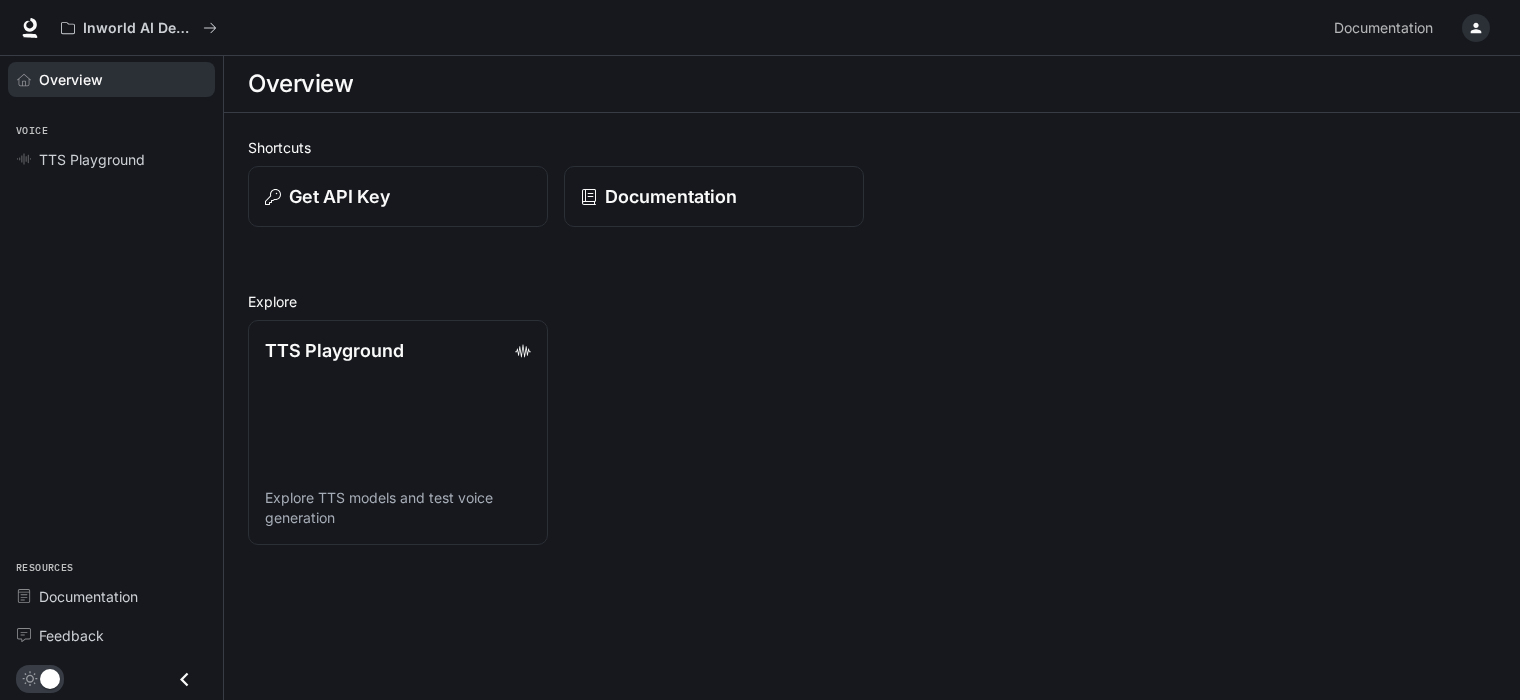 scroll, scrollTop: 0, scrollLeft: 0, axis: both 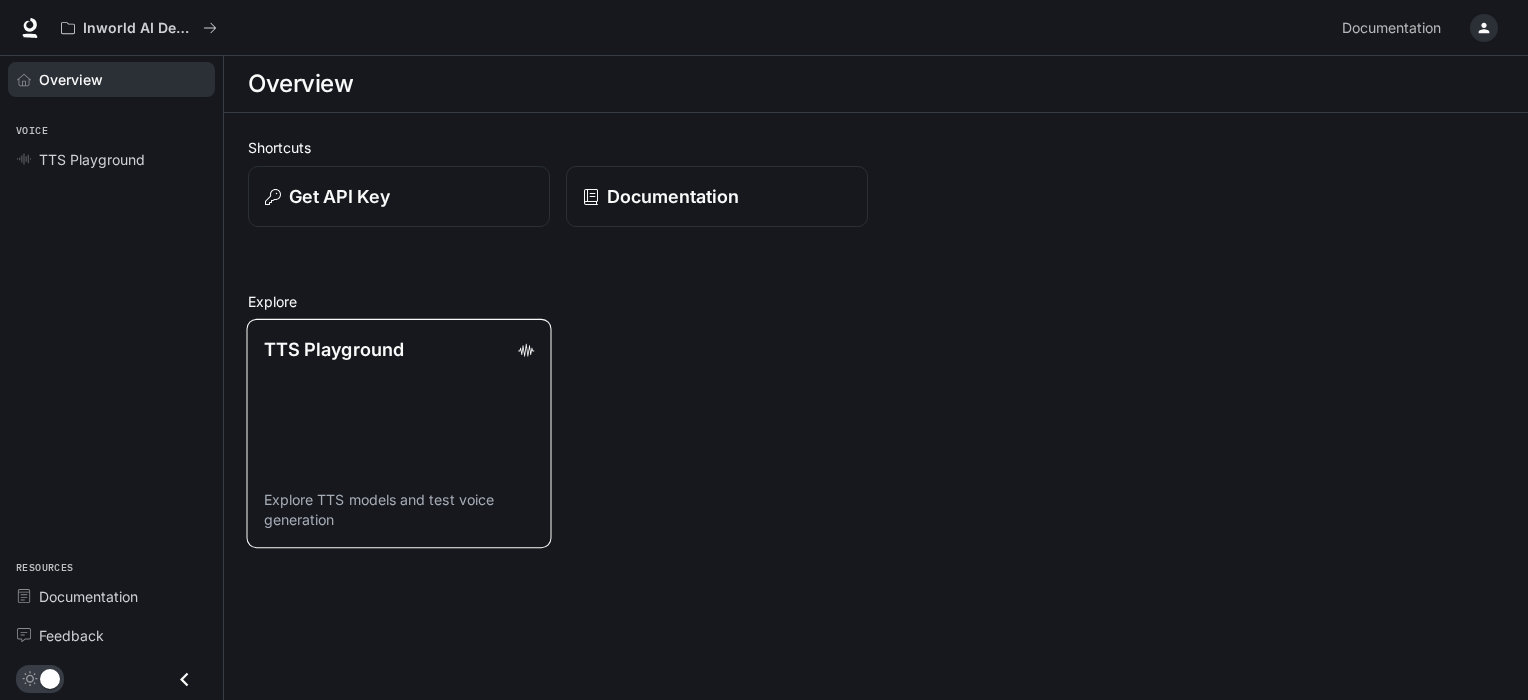 click on "TTS Playground Explore TTS models and test voice generation" at bounding box center (398, 433) 